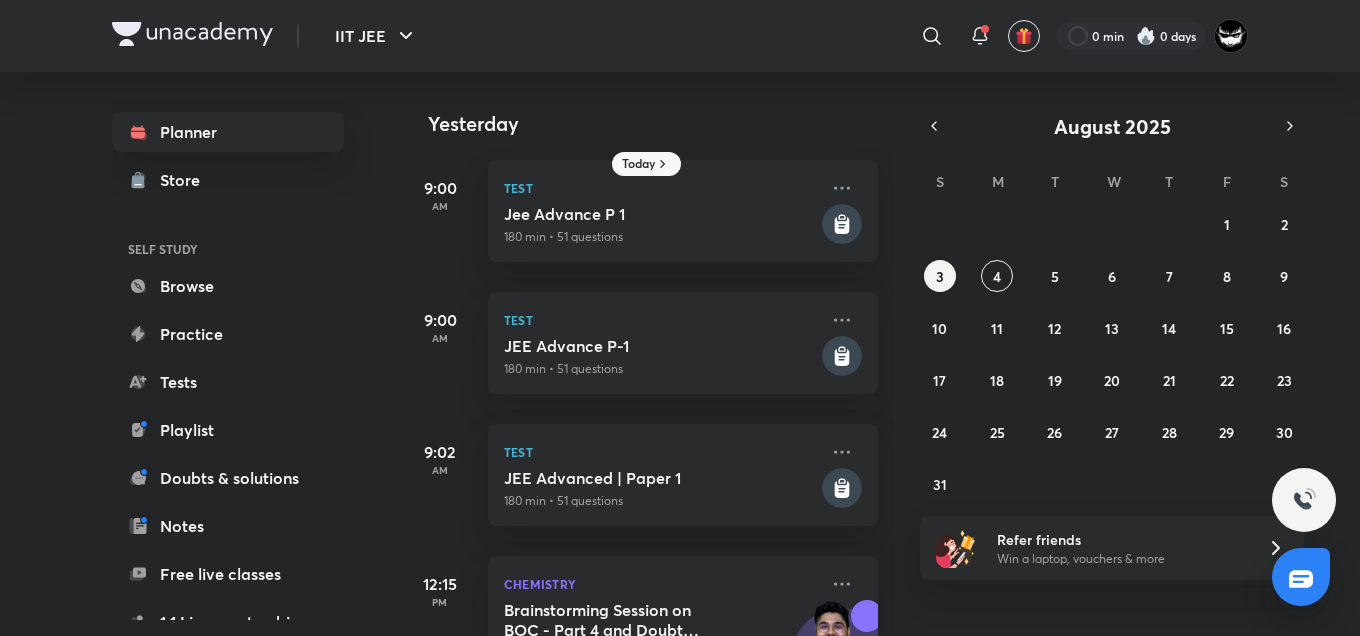 scroll, scrollTop: 0, scrollLeft: 0, axis: both 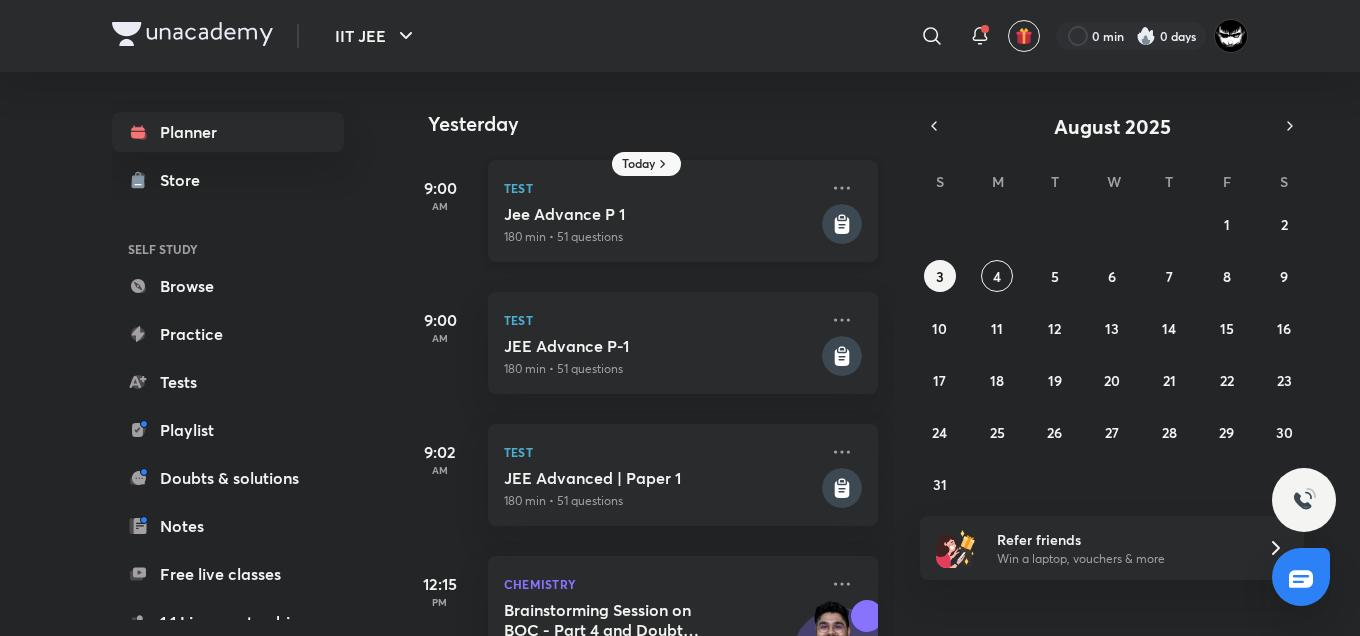 click on "180 min • 51 questions" at bounding box center (661, 237) 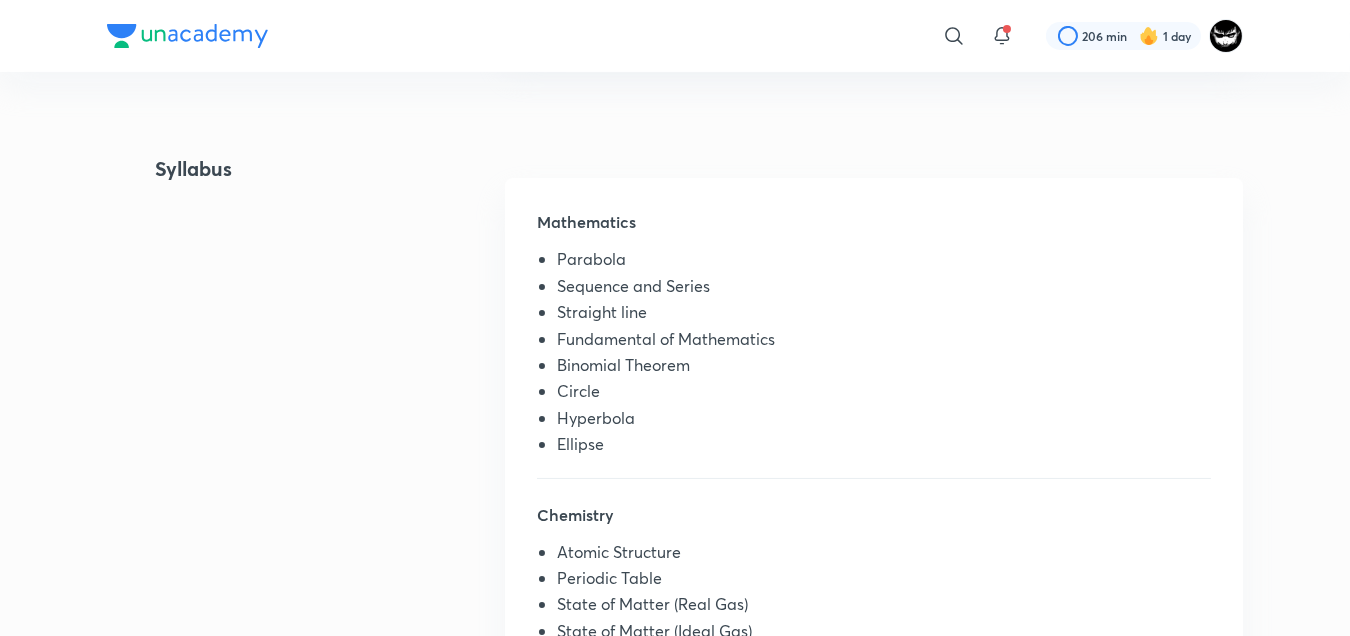 scroll, scrollTop: 615, scrollLeft: 0, axis: vertical 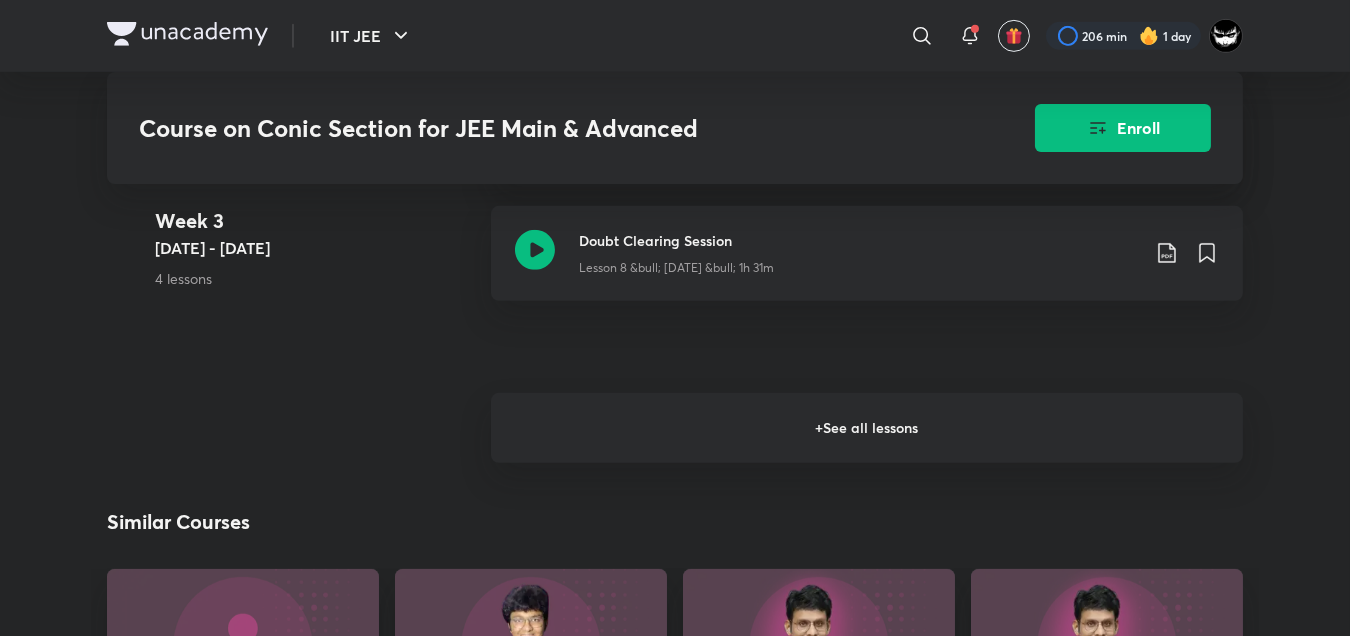 click on "Course on Conic Section for JEE Main & Advanced Enroll IIT JEE Plus Syllabus Mathematics PREVIEW Hindi Course on Conic Section for JEE Main & Advanced [PERSON] In this course, [PERSON] will cover Conic Section - parabola, ellipse, hyperbola and introduction to 3 D Geometry in detail for Class 11, 12 & Droppers. The course includes 12 sessions of 90 minutes each. A... Read more Ended on [DATE] [DATE] - [DATE], [YEAR] 12 lessons 1 quiz 0 practices 0 questions by educators Enroll Demo classes Watch free classes by the educators of this batch 2K Hindi Strategy and College Overview Dropper's Strategy for JEE 2026 [PERSON] [DATE] • 45m 4.3K Hindi Strategy and College Overview Detailed Strategy to Crack JEE 2026 in Remaining Time [PERSON] [DATE] • 1h 990 Hindi Strategy and College Overview Detailed Strategy to Crack JEE 2027 in 2 years [PERSON] [DATE] • 1h Week 1 [DATE] - [DATE] 2 lessons Conic Section - Part I Lesson 1 • [DATE] • 1h 38m Week 2 [DATE] - [DATE] +" at bounding box center [675, -440] 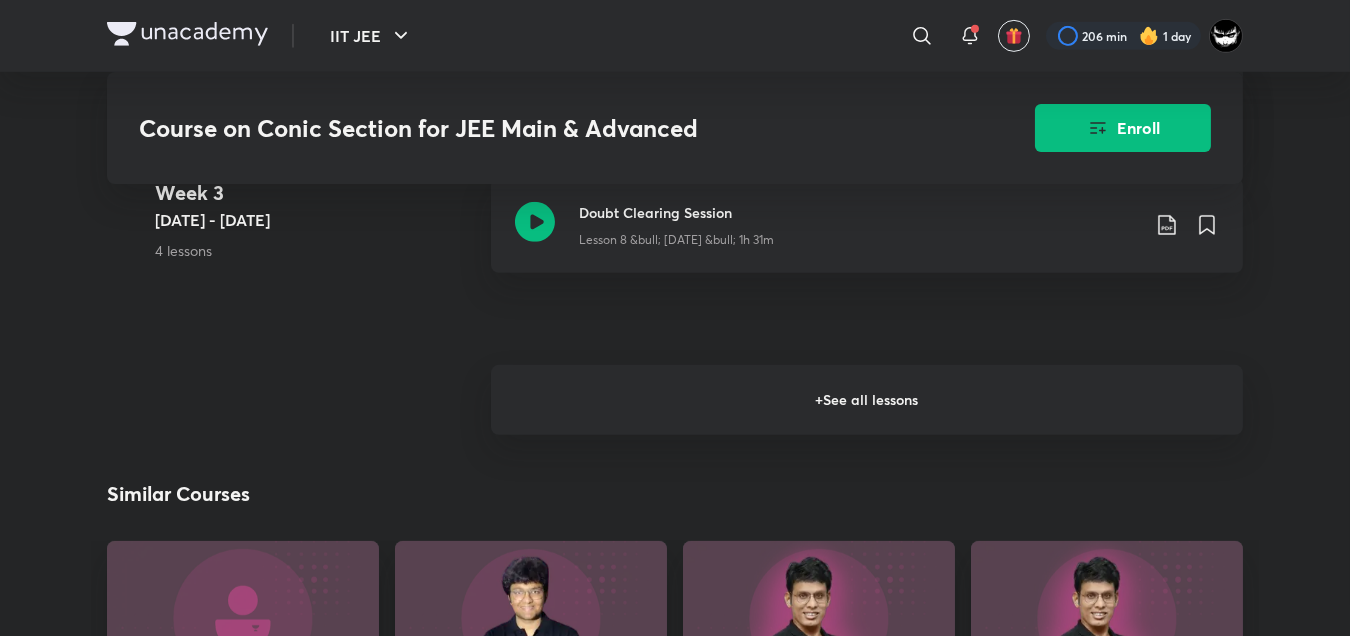 click on "+  See all lessons" at bounding box center [867, 400] 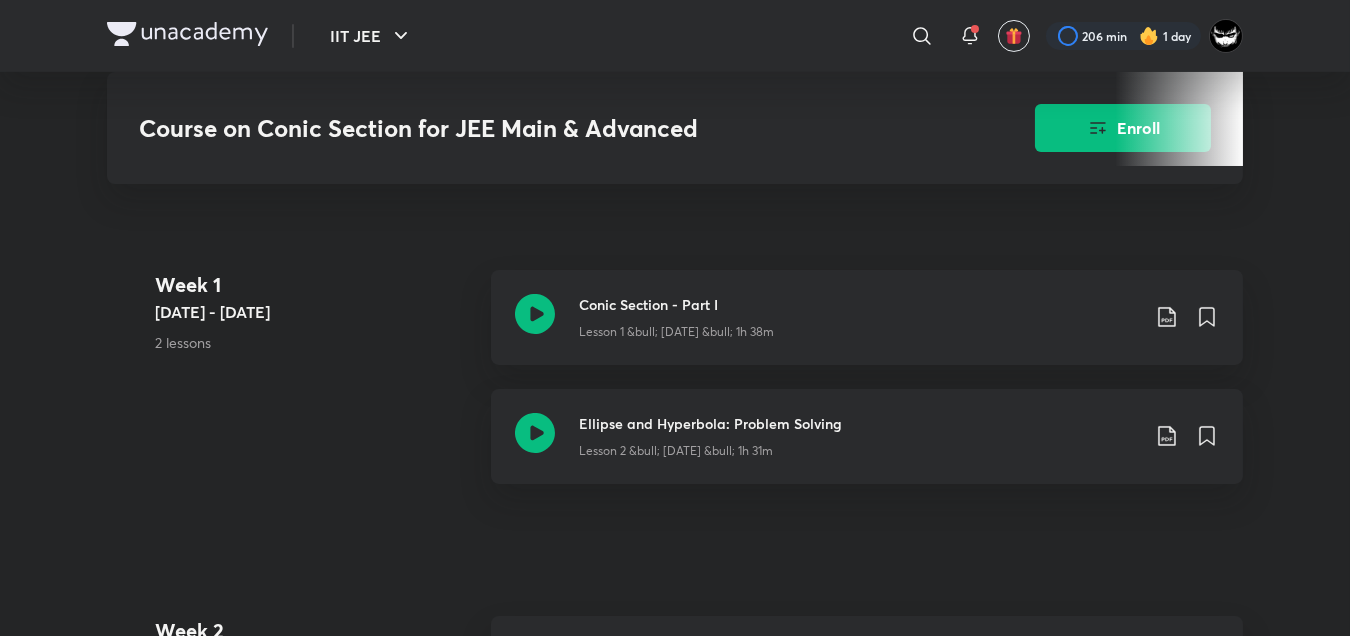 scroll, scrollTop: 808, scrollLeft: 0, axis: vertical 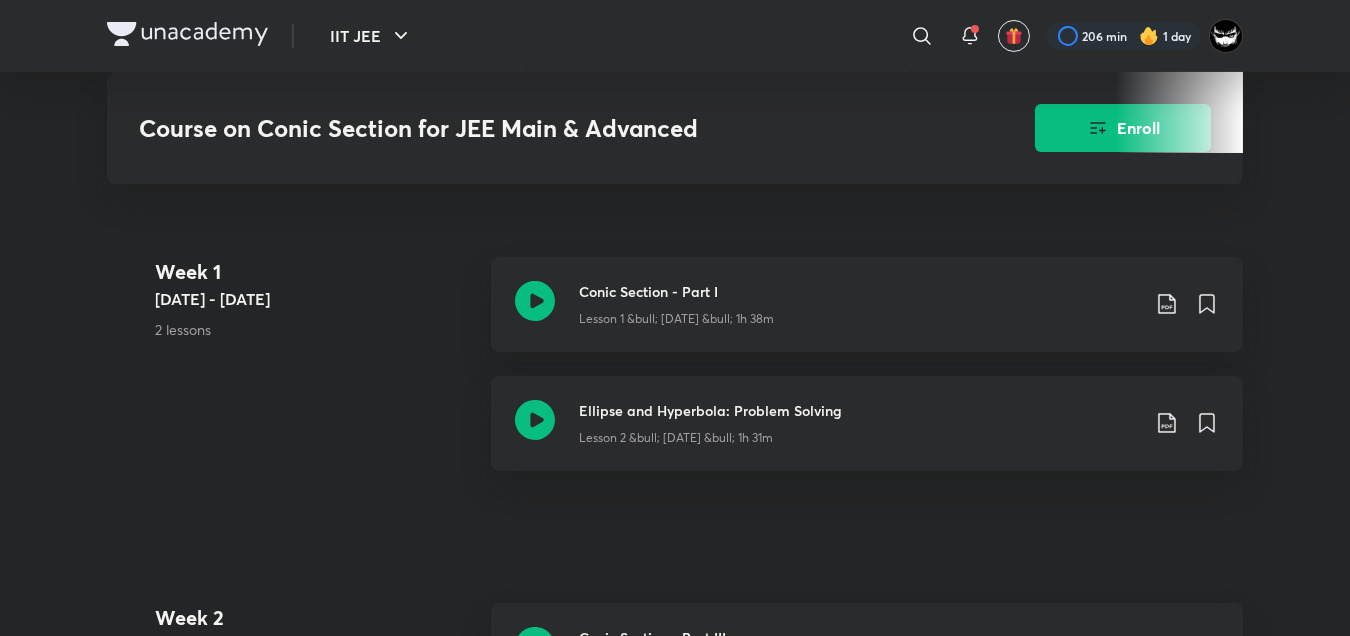 click on "Week 1 [DATE] 2 lessons" at bounding box center (315, 316) 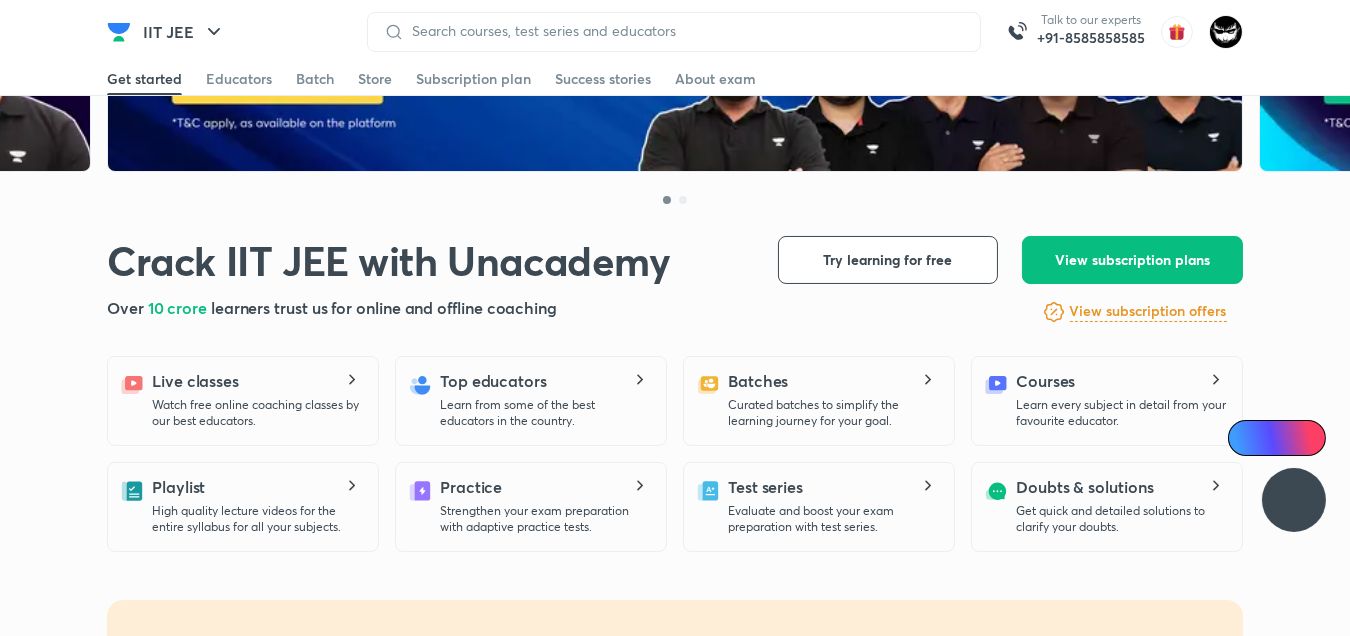 scroll, scrollTop: 290, scrollLeft: 0, axis: vertical 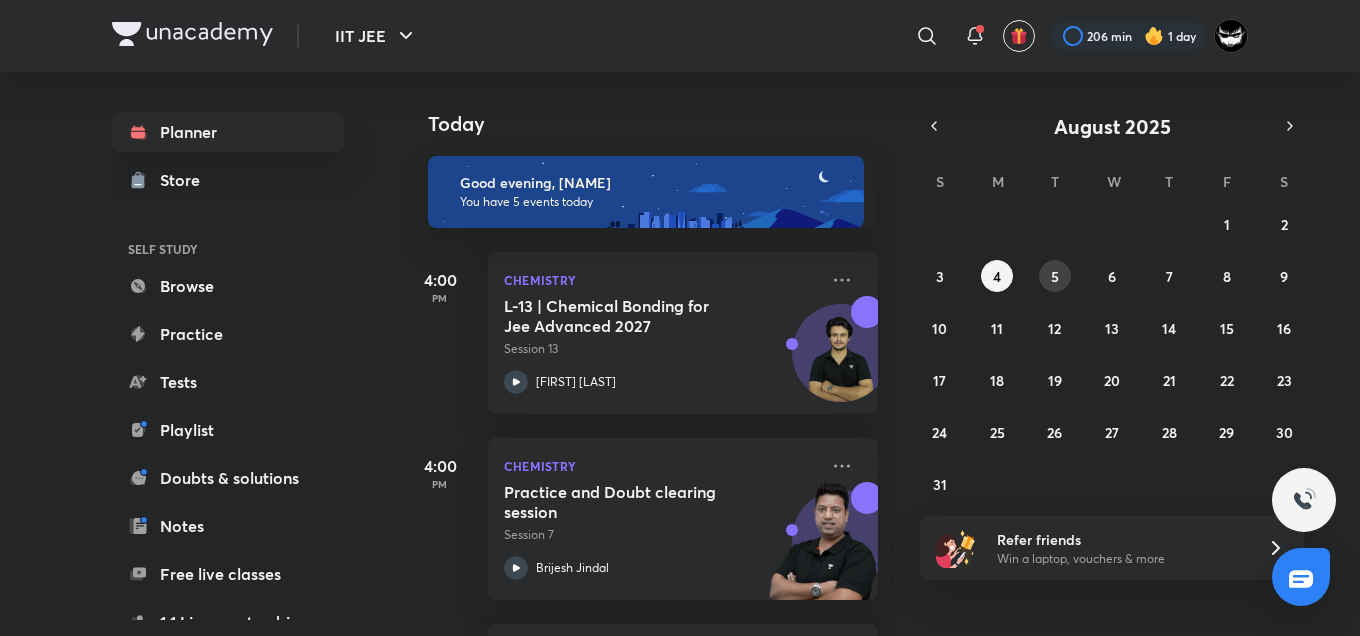 click on "5" at bounding box center (1055, 276) 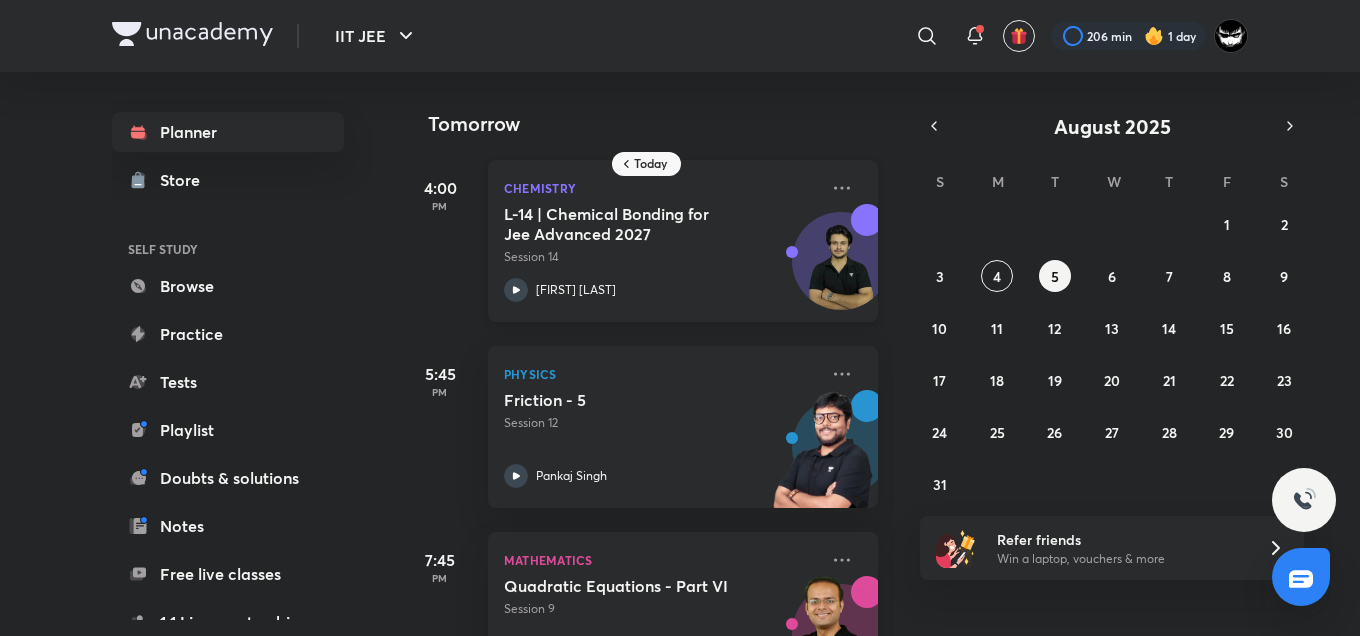 scroll, scrollTop: 88, scrollLeft: 0, axis: vertical 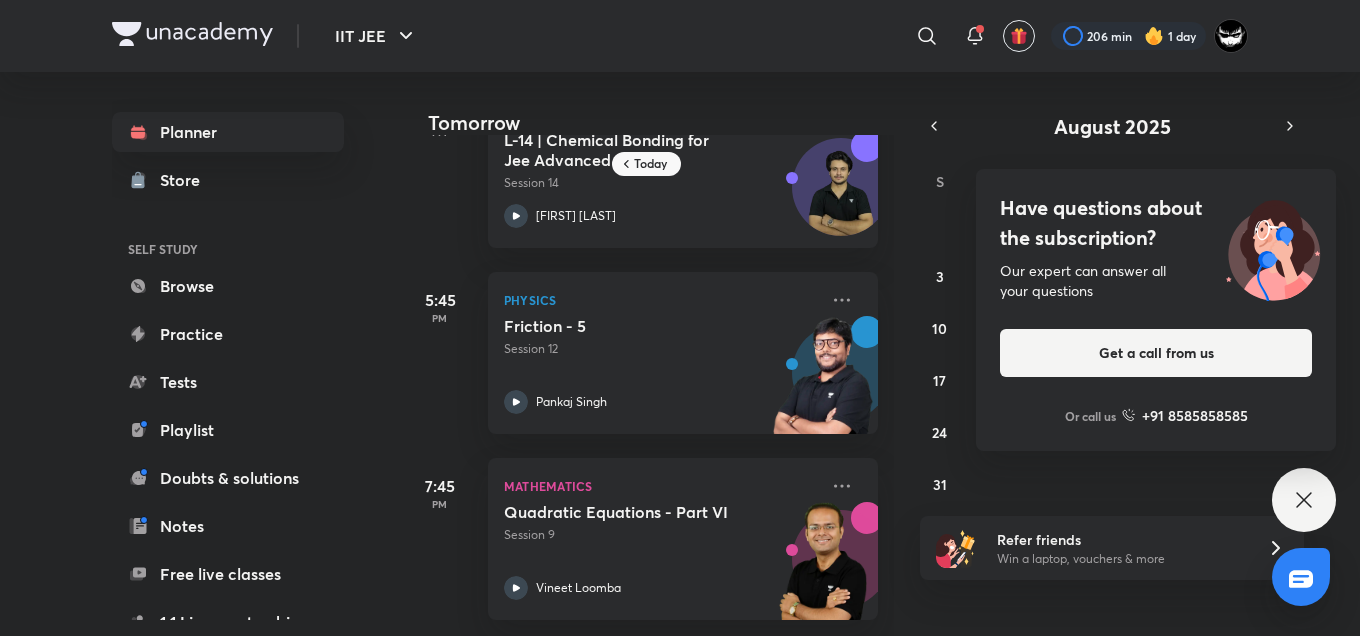 click on "Have questions about the subscription?" at bounding box center [1156, 223] 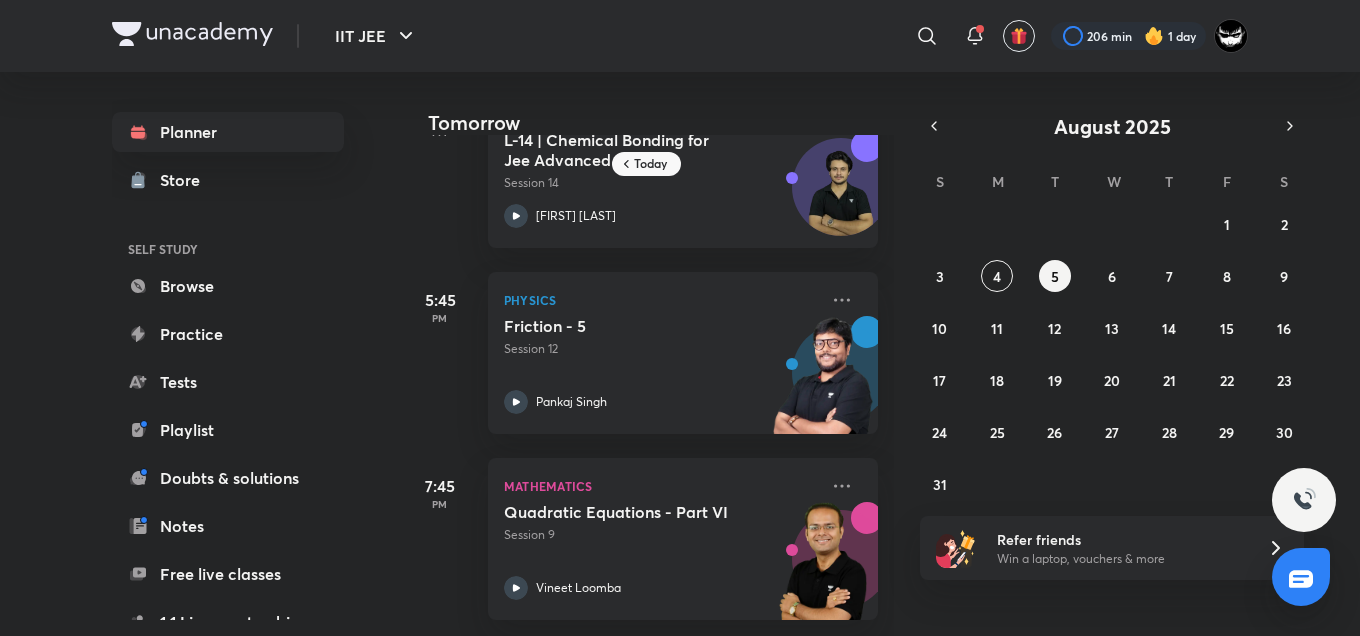 click on "Tomorrow 4:00 PM Chemistry L-14 | Chemical Bonding for Jee Advanced 2027 Session 14 Vishal Singh 5:45 PM Physics Friction - 5 Session 12 Pankaj Singh 7:45 PM Mathematics Quadratic Equations - Part VI Session 9 Vineet Loomba" at bounding box center (878, 354) 